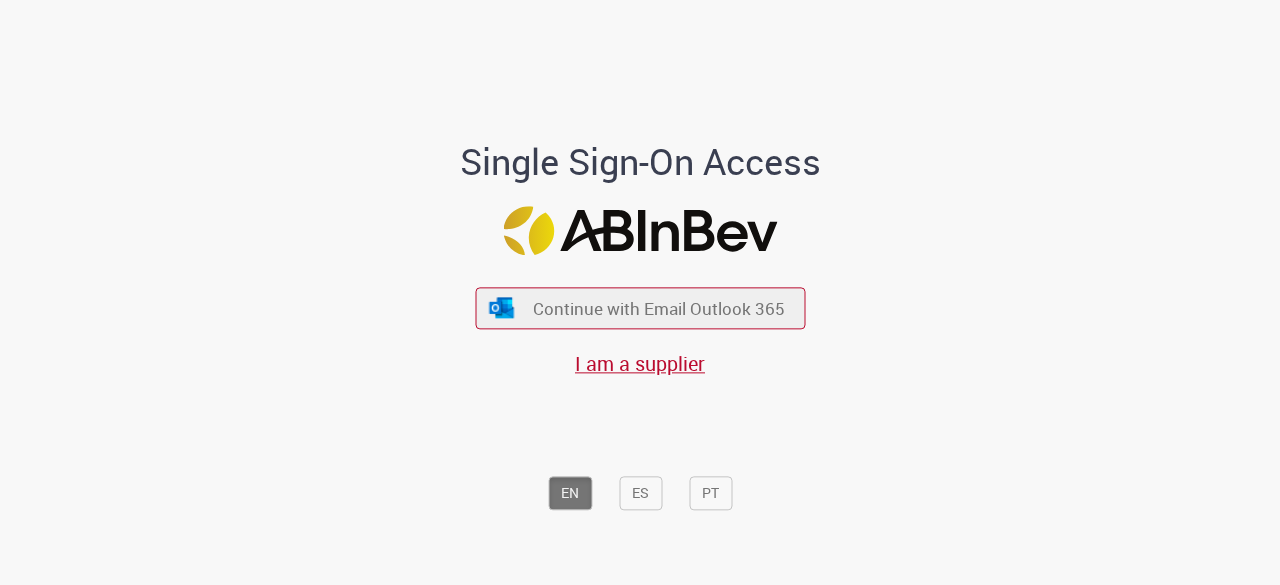 scroll, scrollTop: 0, scrollLeft: 0, axis: both 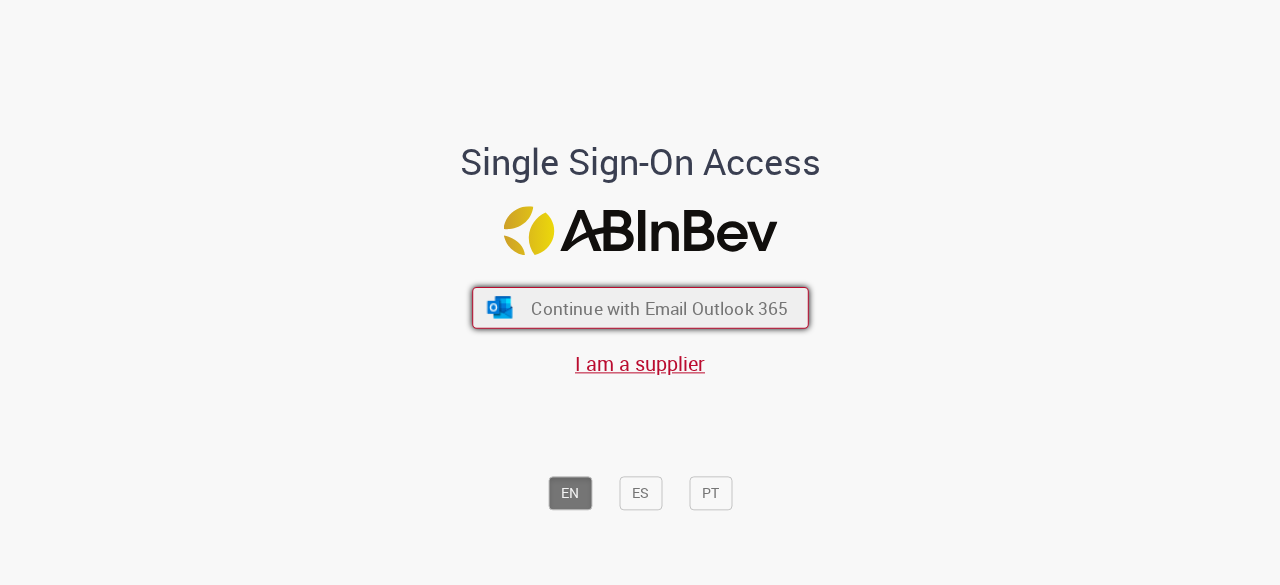 click on "Continue with Email Outlook 365" at bounding box center [659, 308] 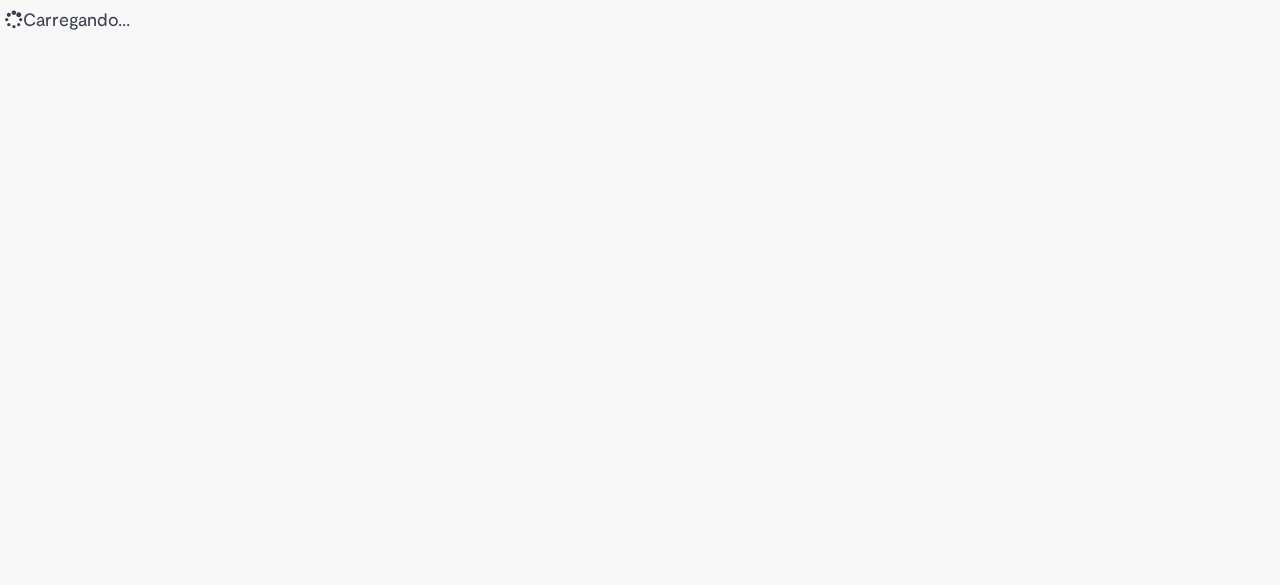 scroll, scrollTop: 0, scrollLeft: 0, axis: both 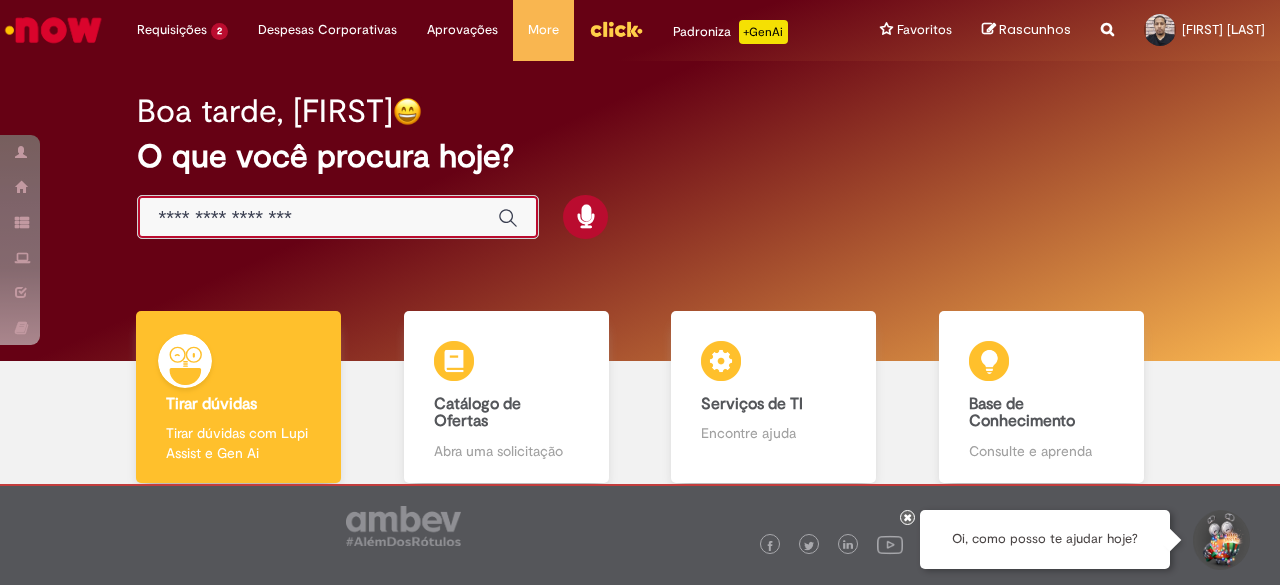 click at bounding box center (318, 218) 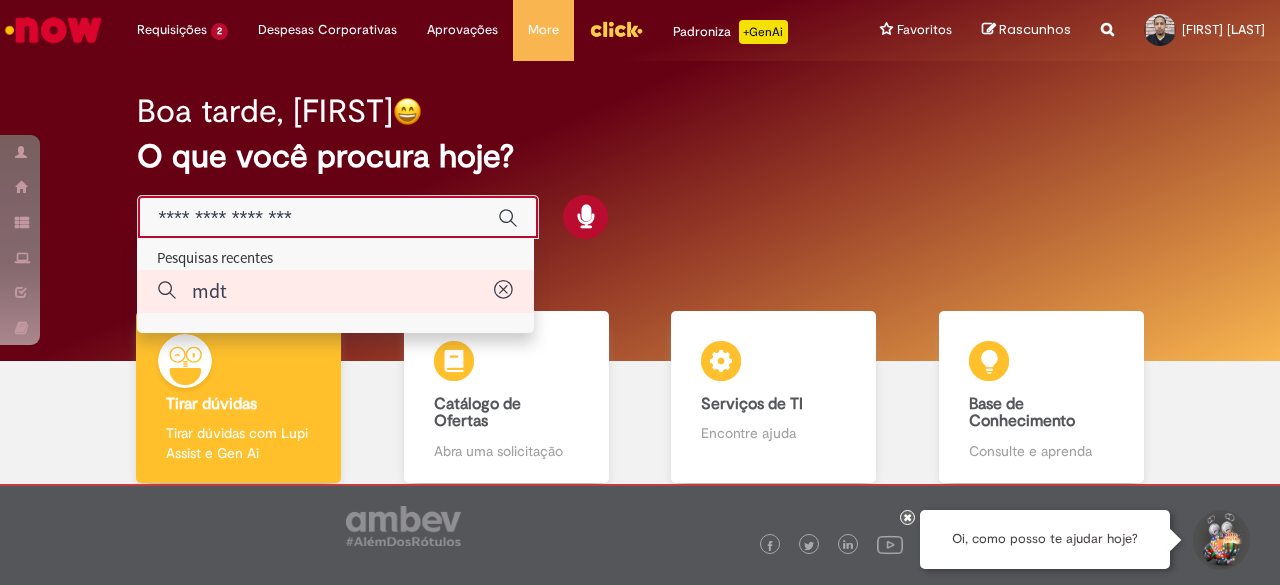 type on "***" 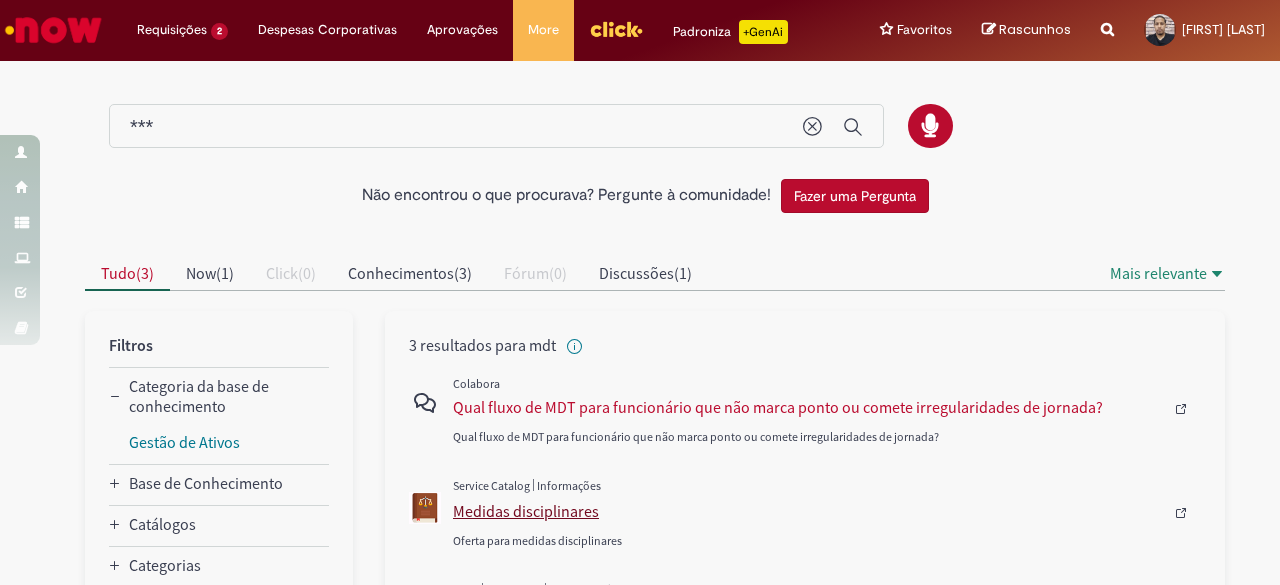 click on "Medidas disciplinares" at bounding box center (808, 511) 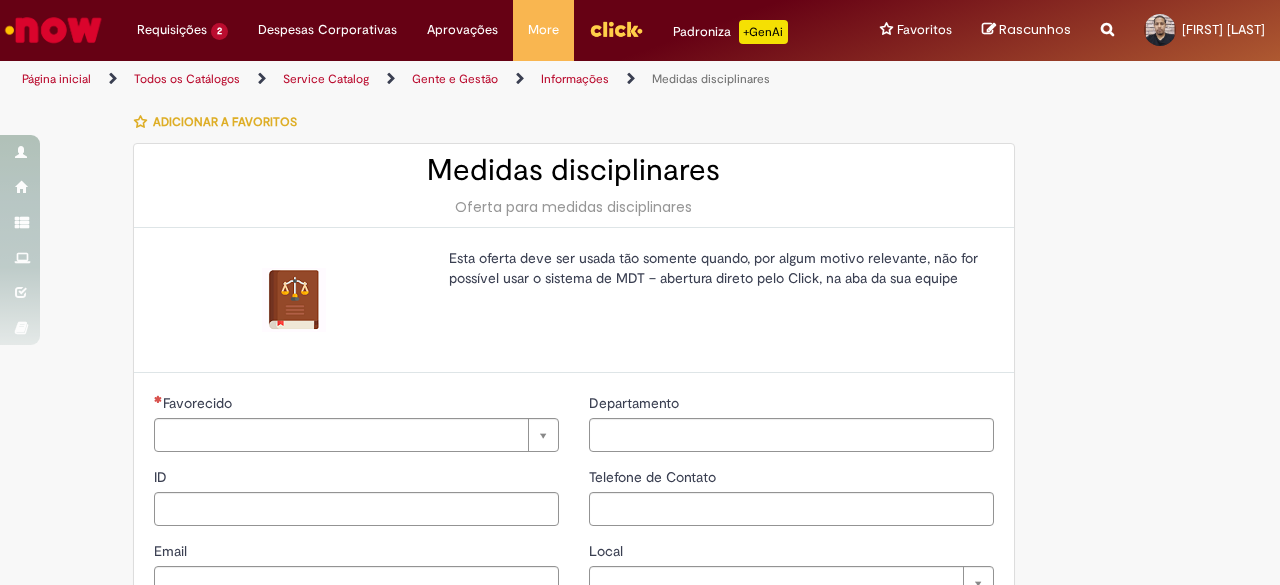 type on "********" 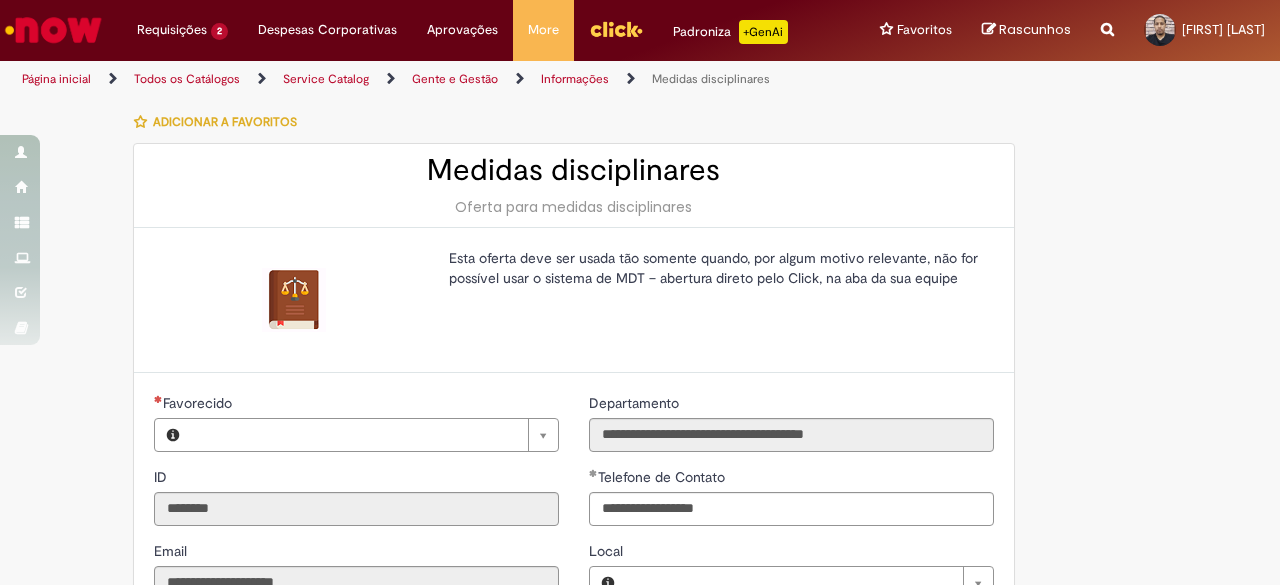 type on "**********" 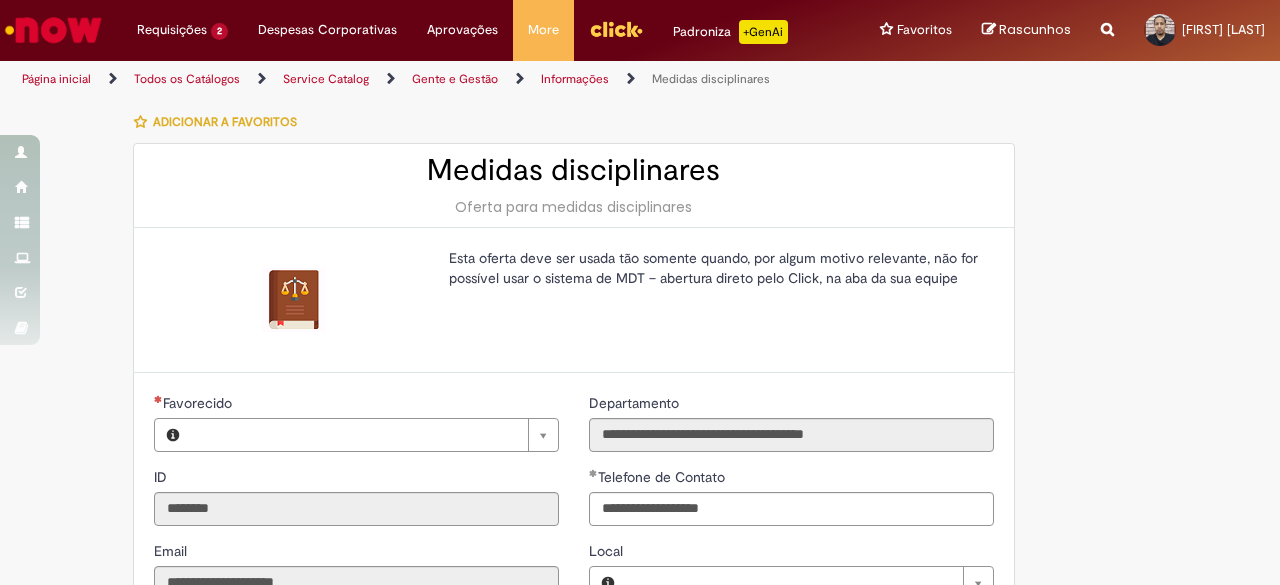 type on "**********" 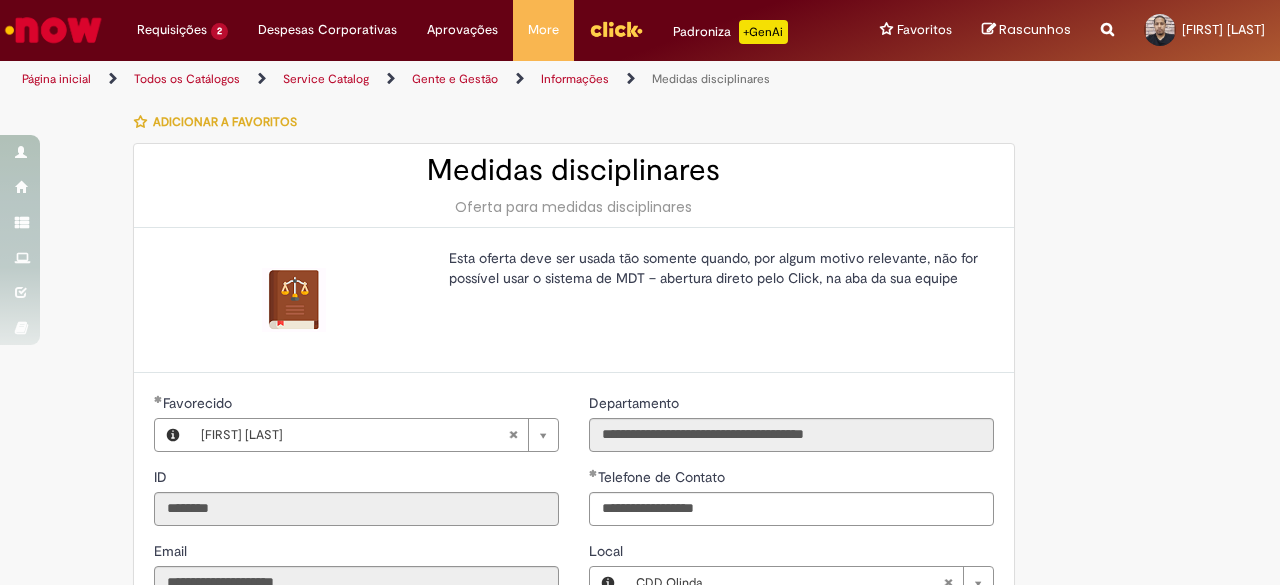 type on "**********" 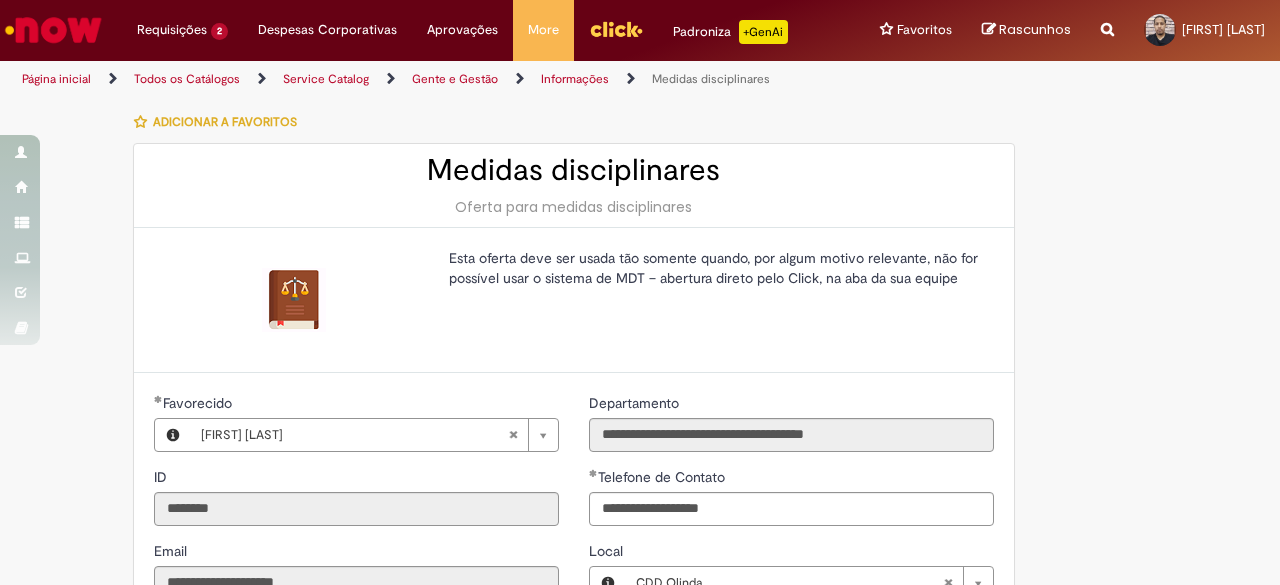 click on "Esta oferta deve ser usada tão somente quando, por algum motivo relevante, não for possível usar o sistema de MDT – abertura direto pelo Click, na aba da sua equipe" at bounding box center (574, 300) 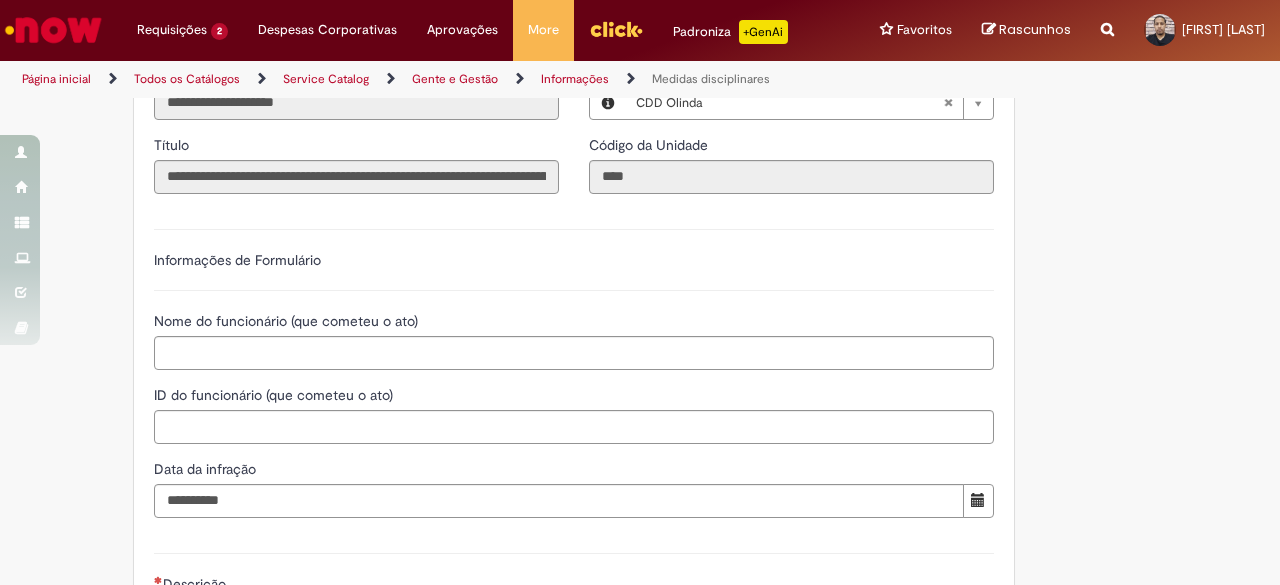 scroll, scrollTop: 520, scrollLeft: 0, axis: vertical 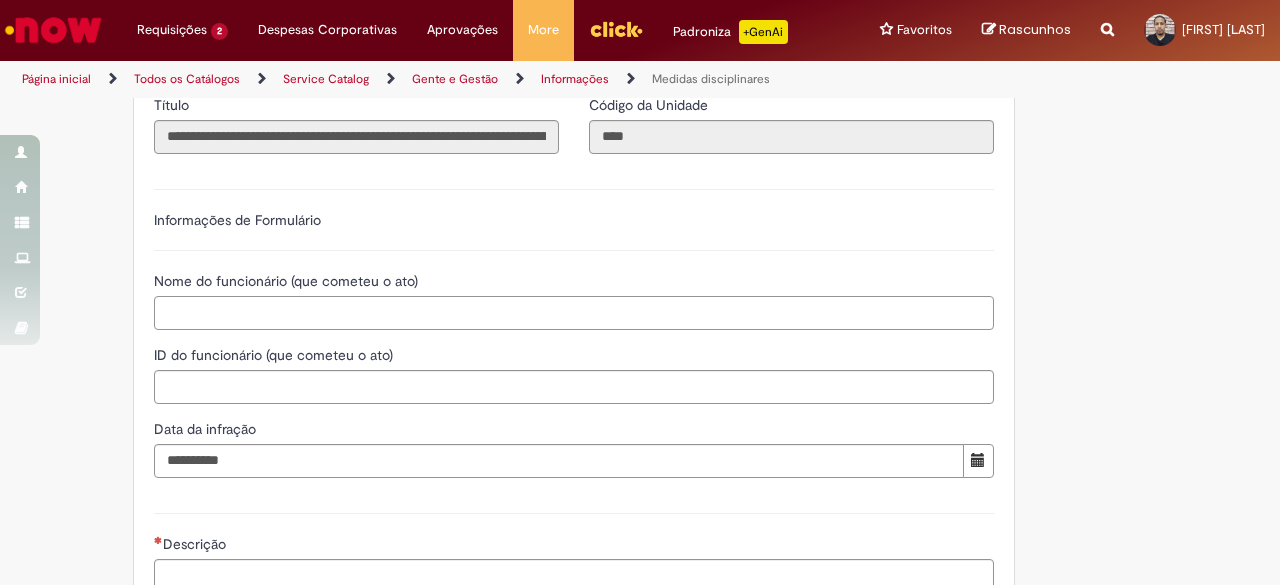 click on "Nome do funcionário (que cometeu o ato)" at bounding box center [574, 313] 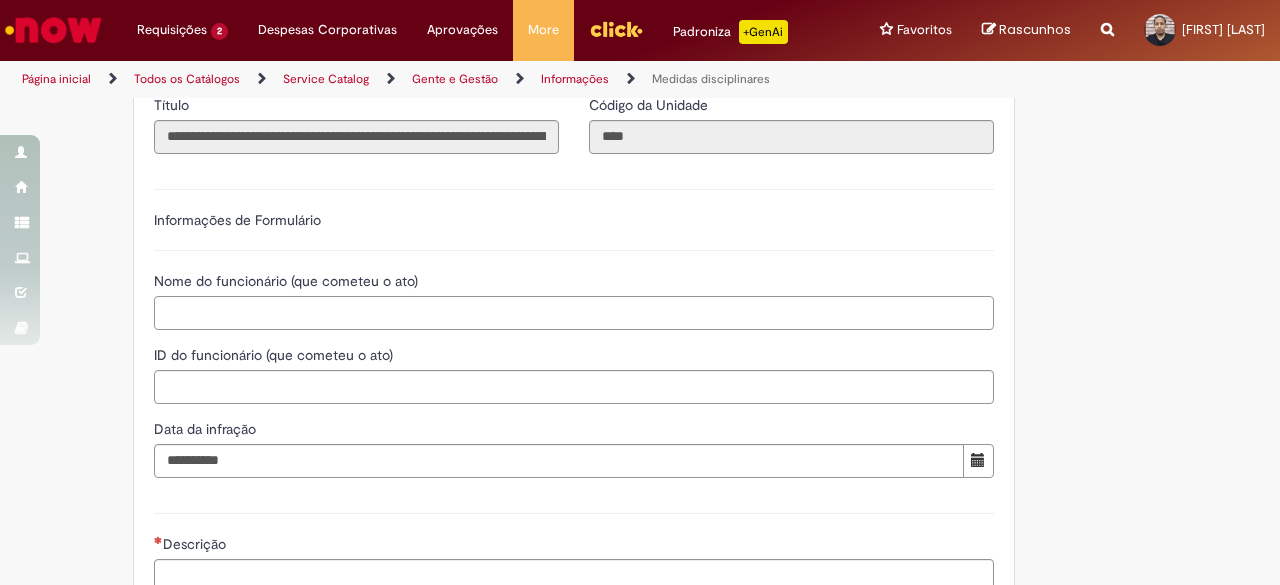 paste on "**********" 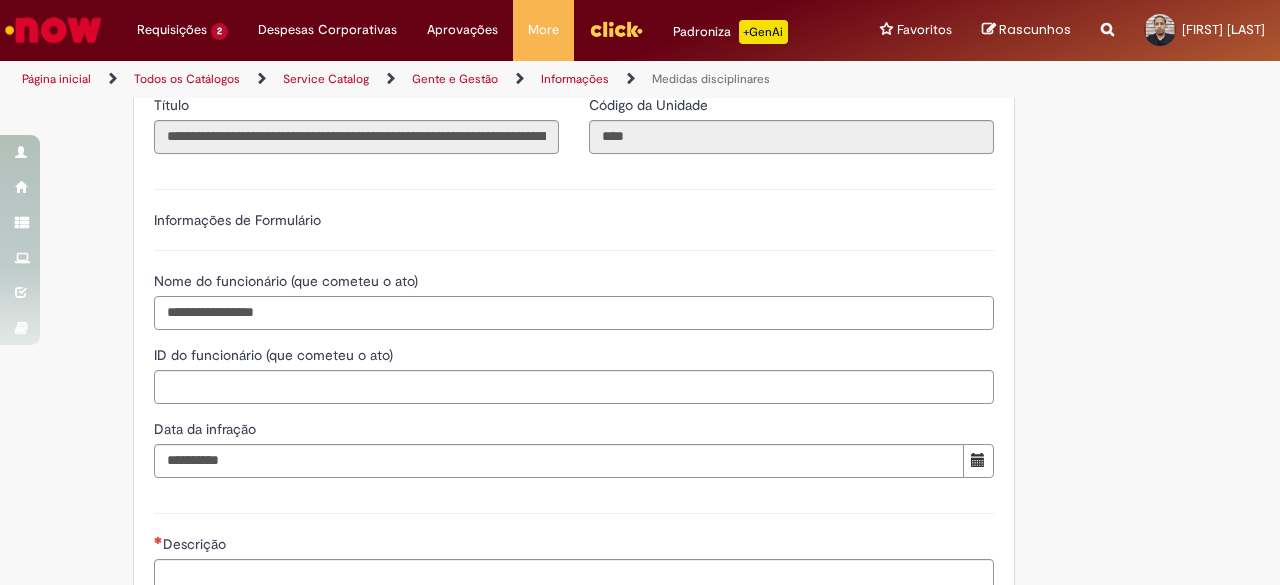 type on "**********" 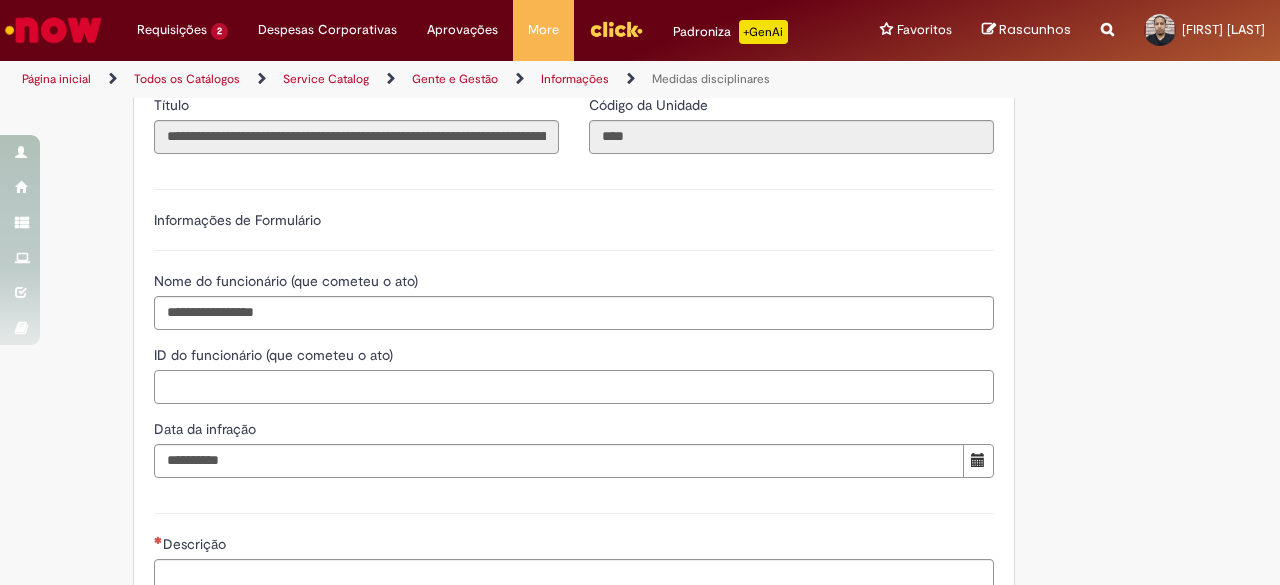 click on "ID do funcionário (que cometeu o ato)" at bounding box center [574, 387] 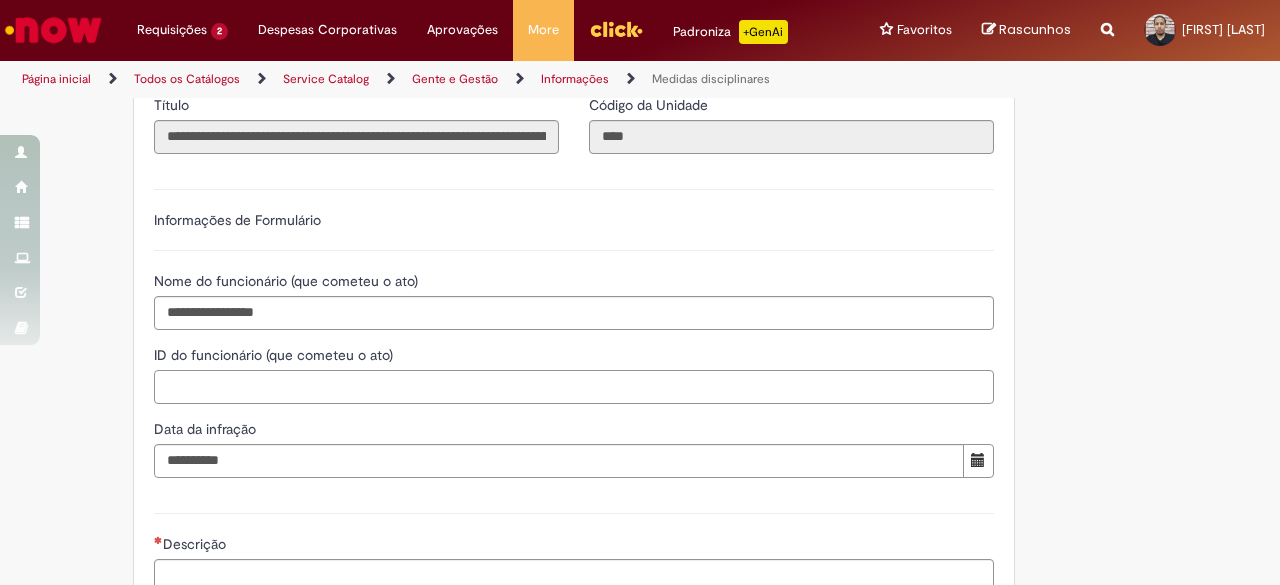 paste on "**********" 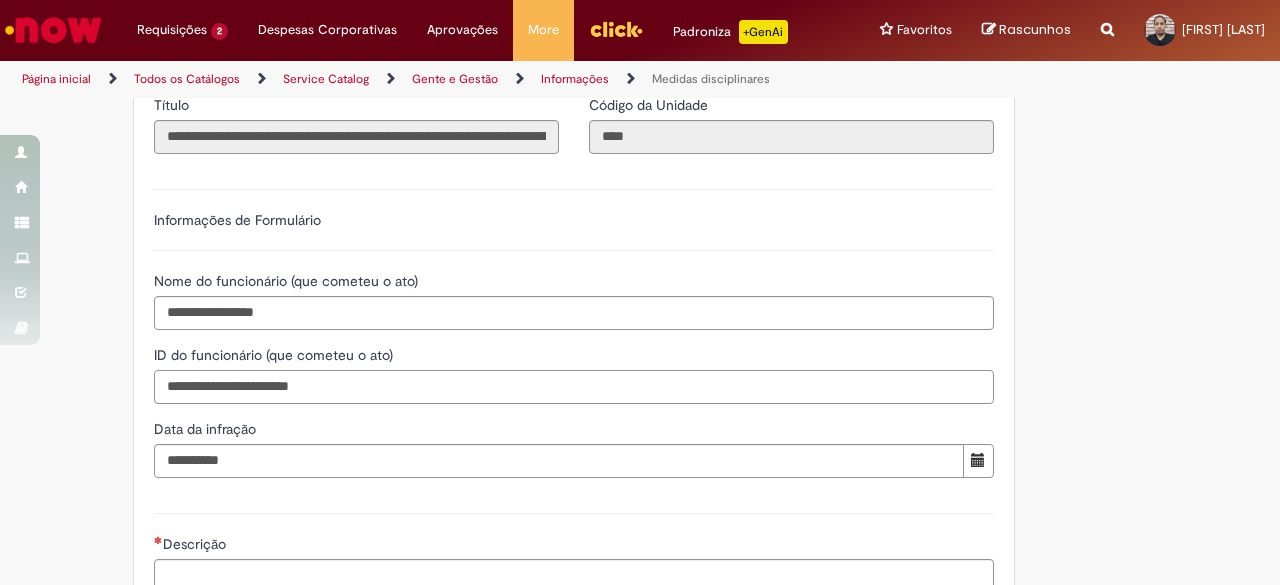 type on "**********" 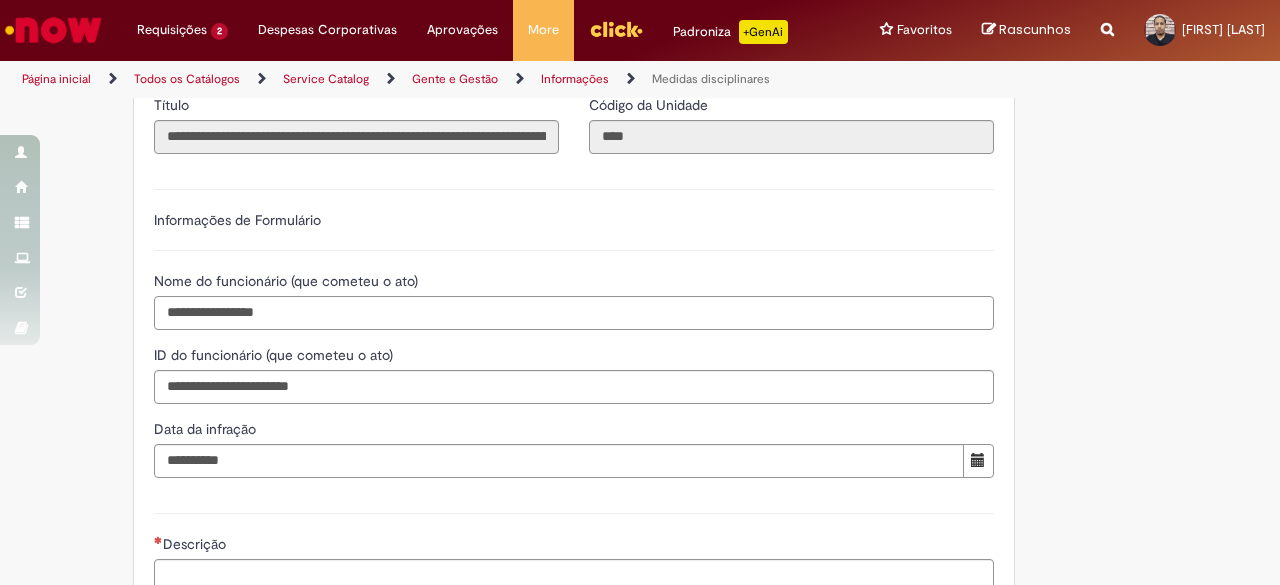 click on "**********" at bounding box center [574, 313] 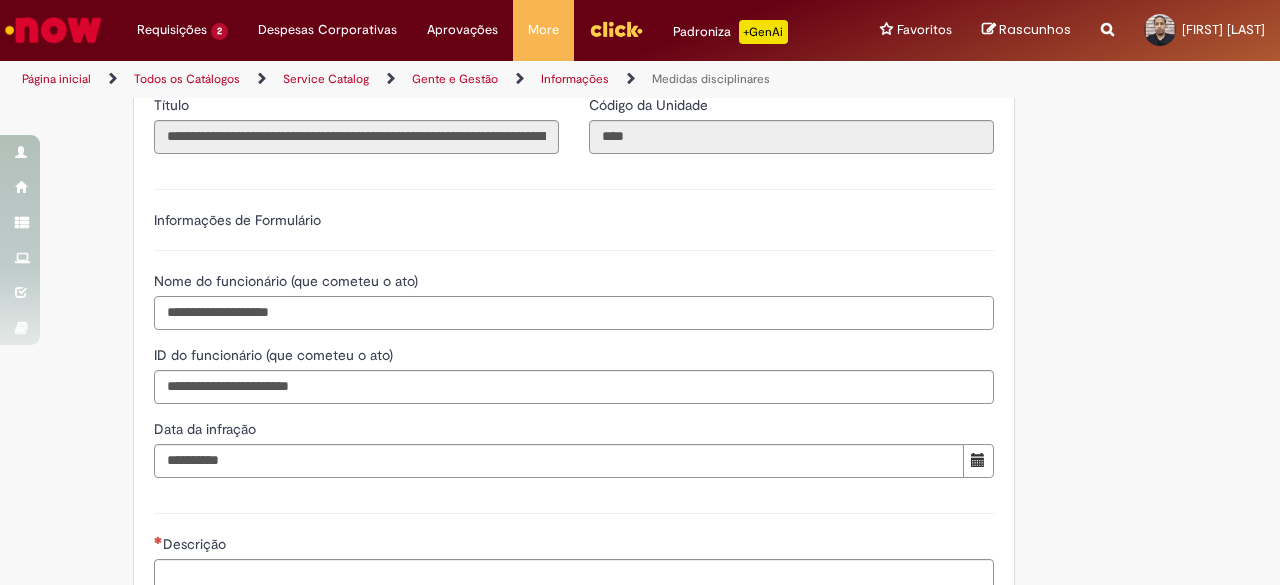 paste on "**********" 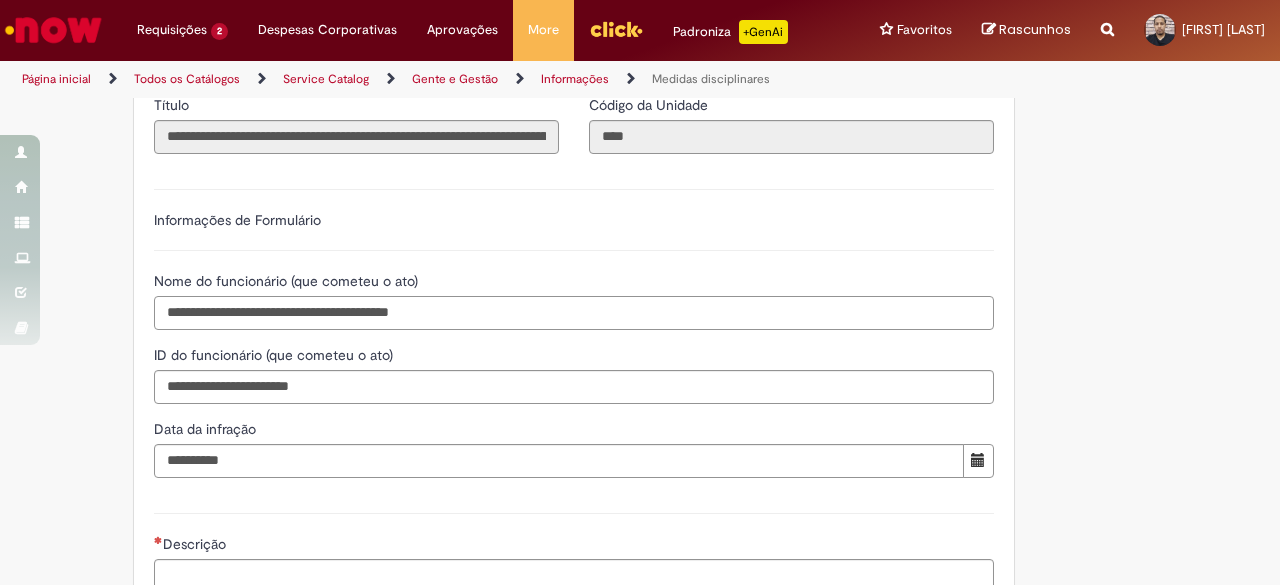 paste on "**********" 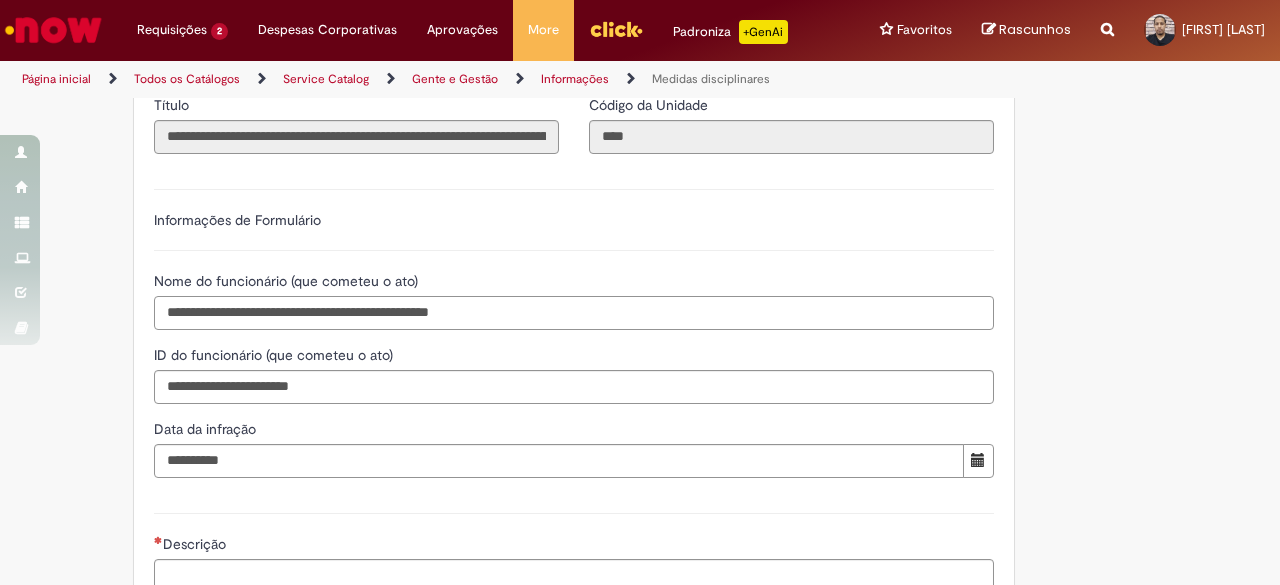 type on "**********" 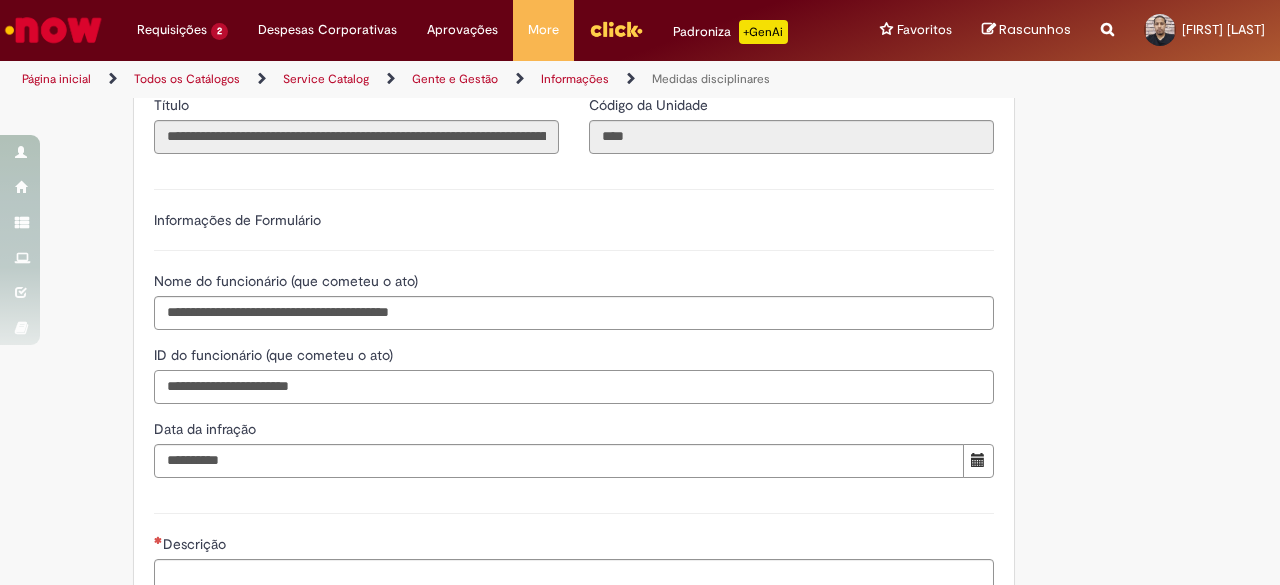 click on "**********" at bounding box center [574, 387] 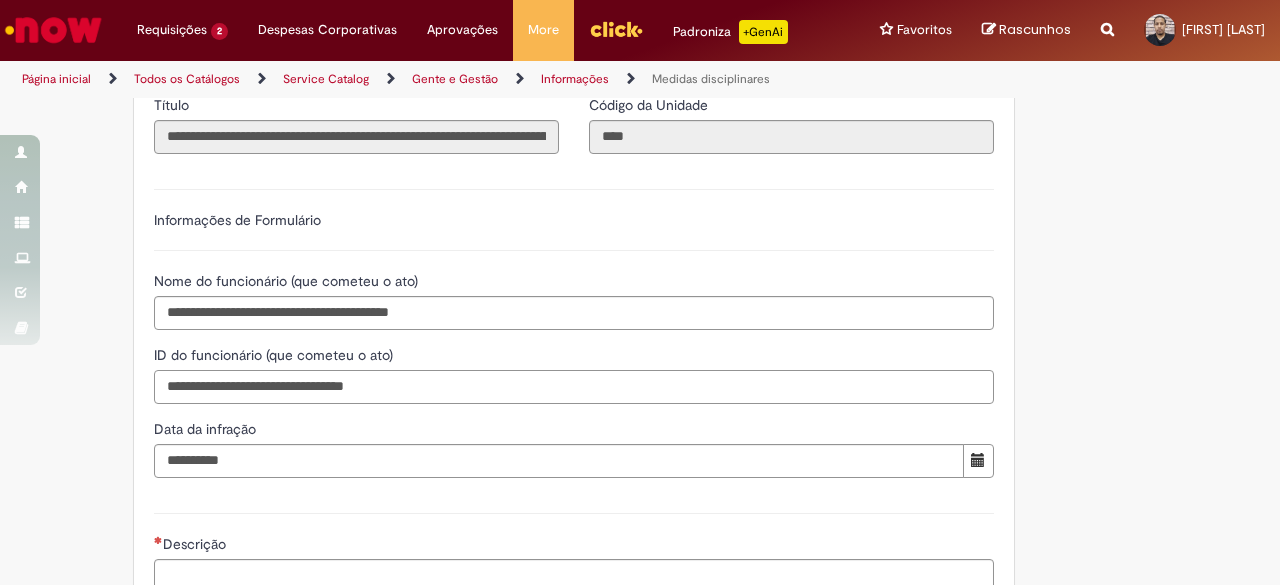 type on "**********" 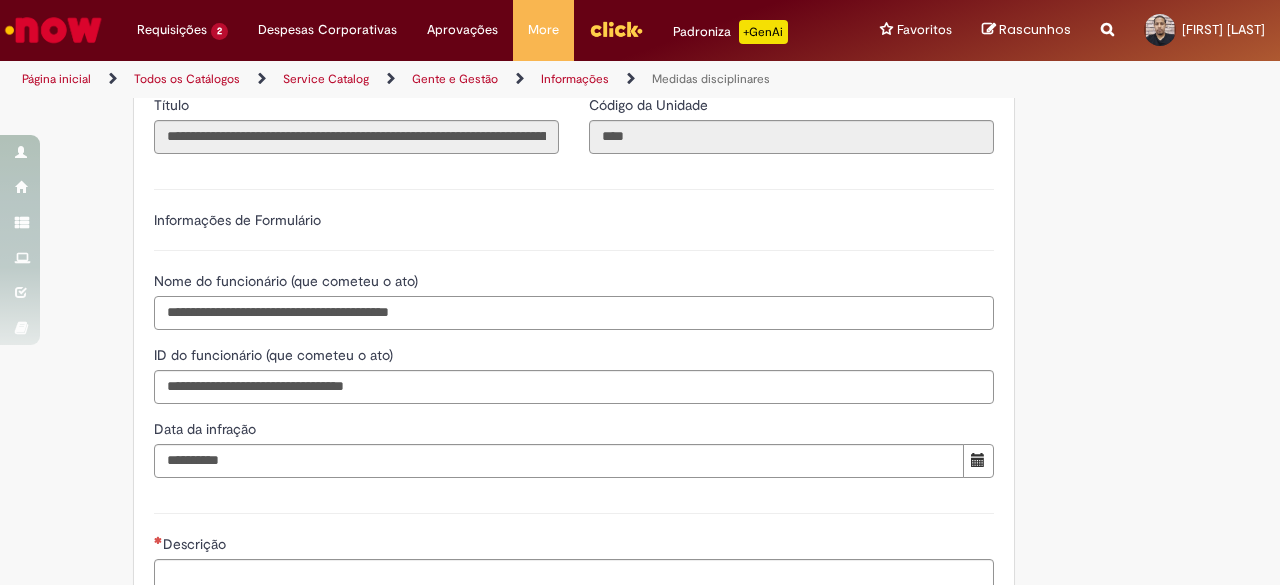 click on "**********" at bounding box center (574, 313) 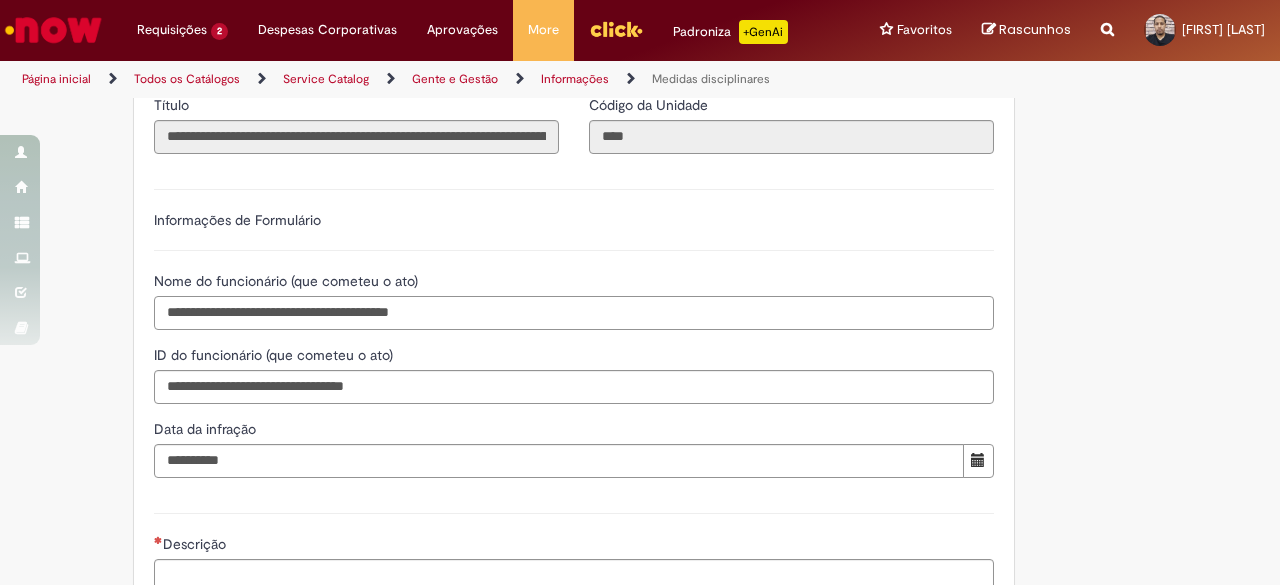 paste on "**********" 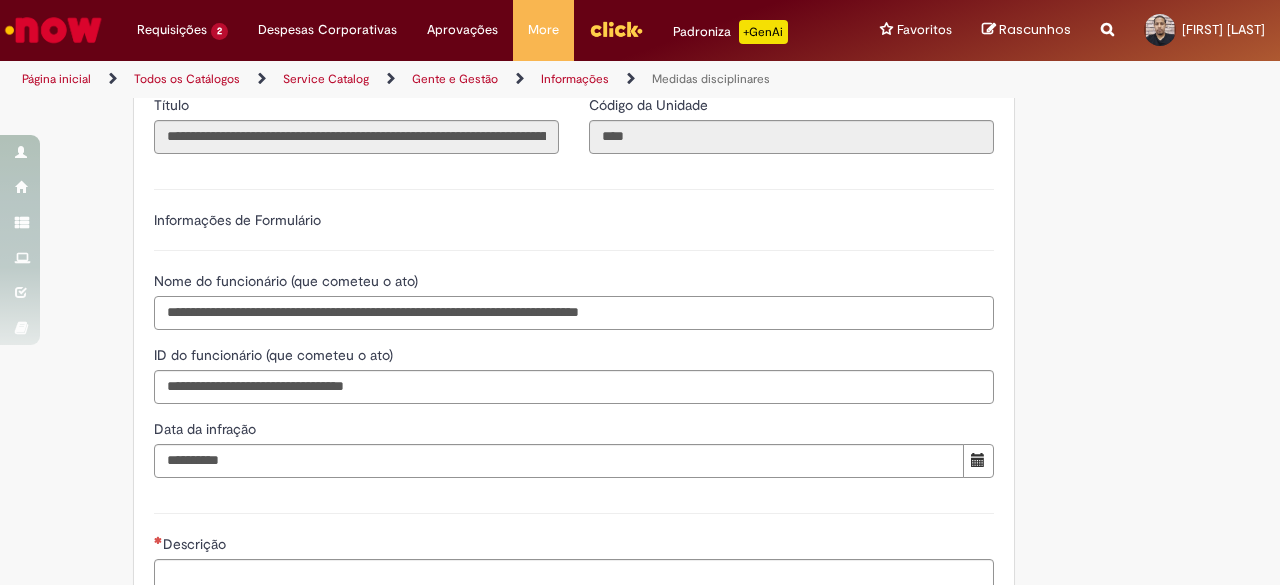 type on "**********" 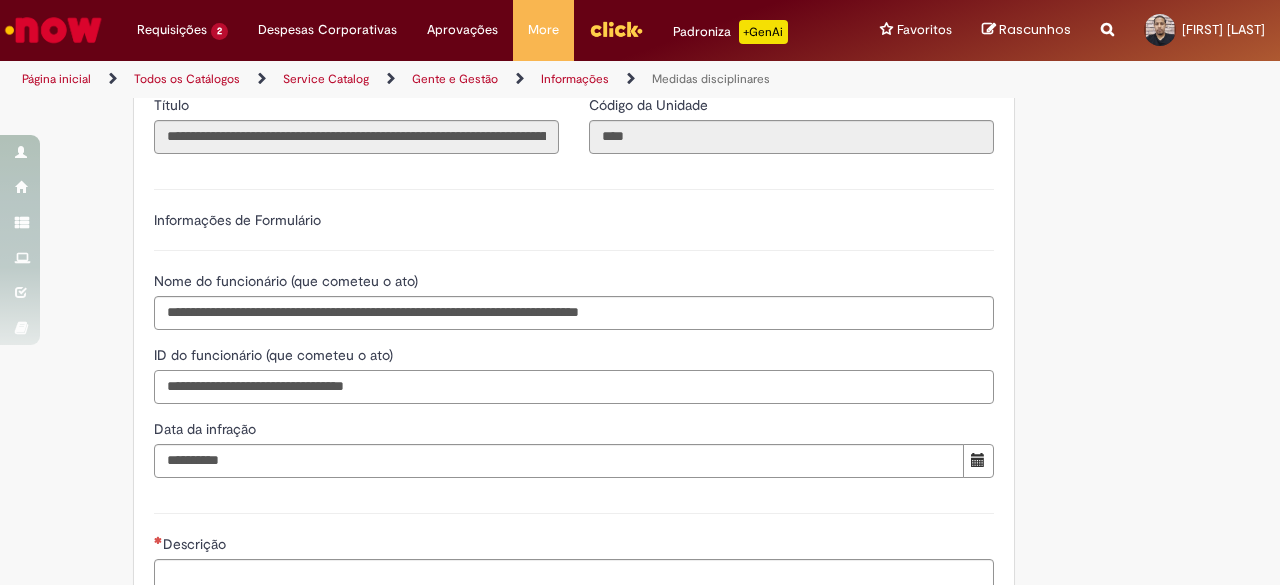 click on "**********" at bounding box center (574, 387) 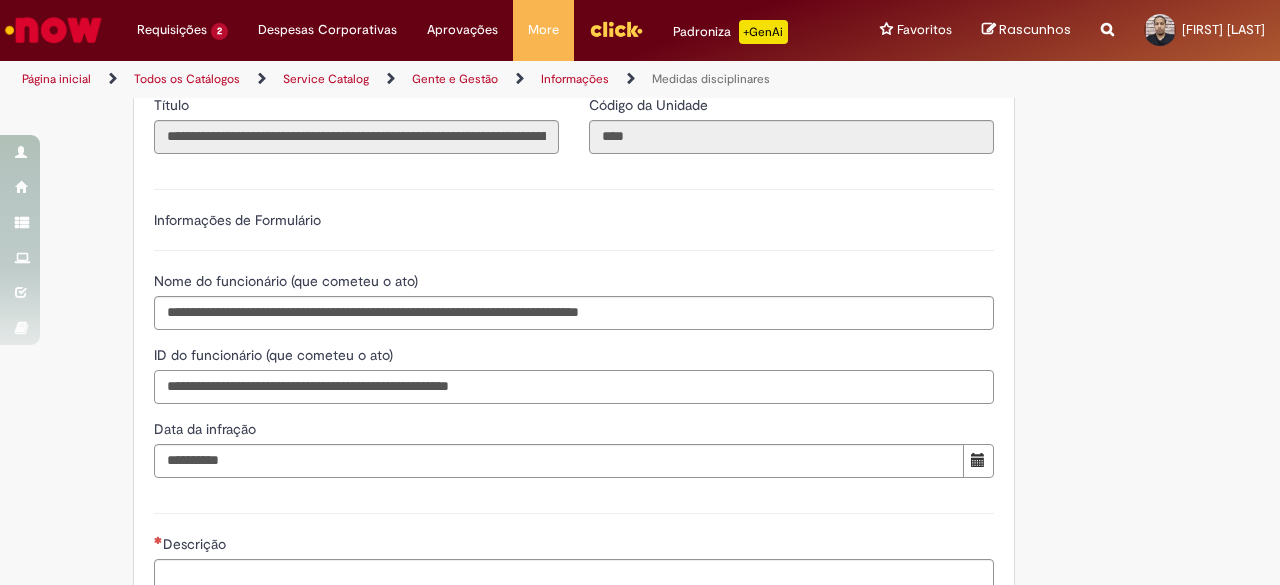 type on "**********" 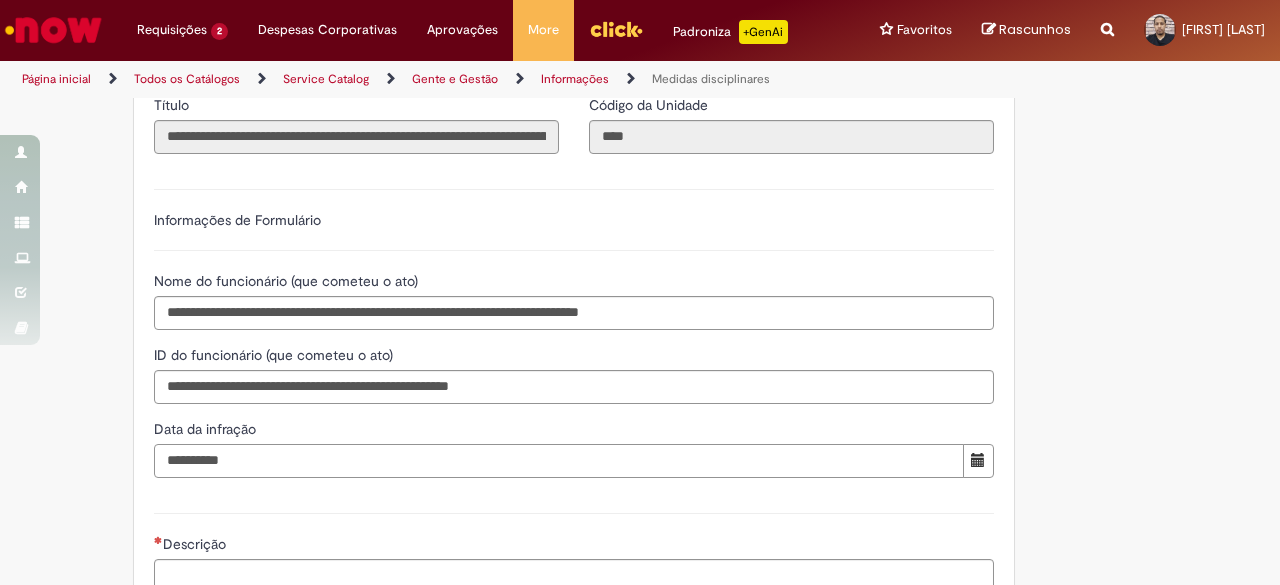 click on "Data da infração" at bounding box center (559, 461) 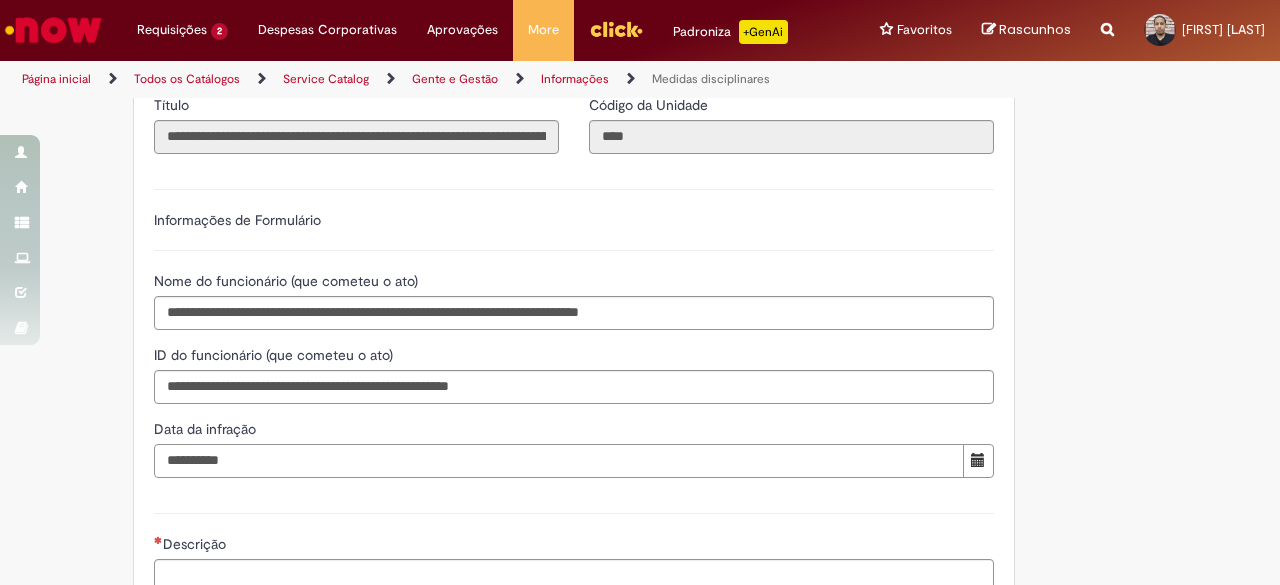 type on "**********" 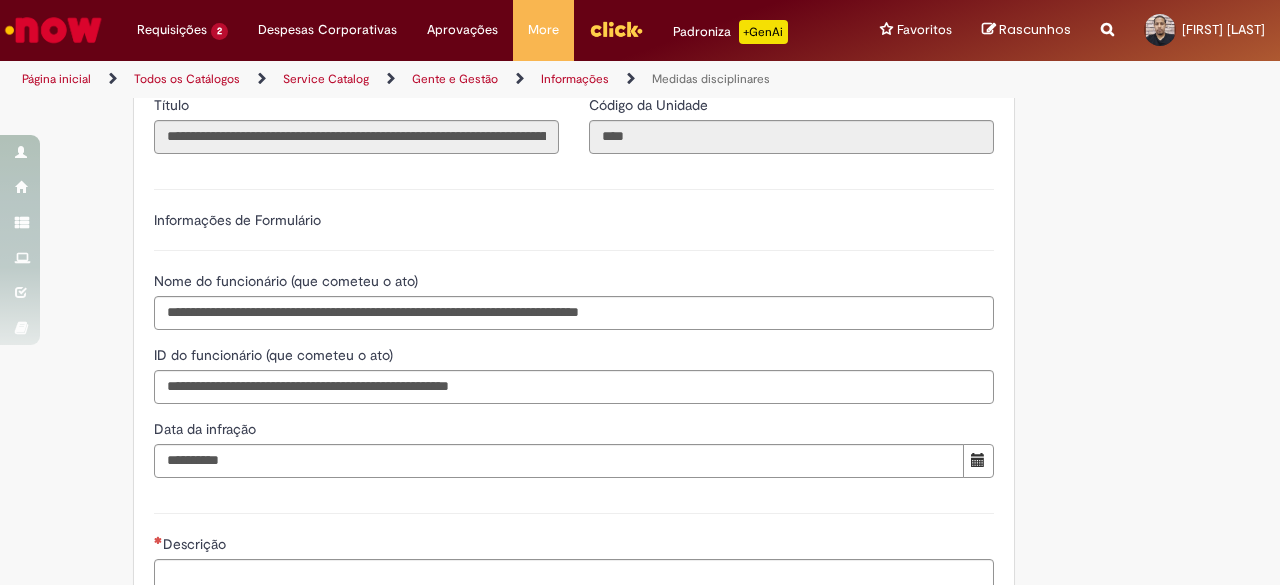 click on "Descrição" at bounding box center [574, 560] 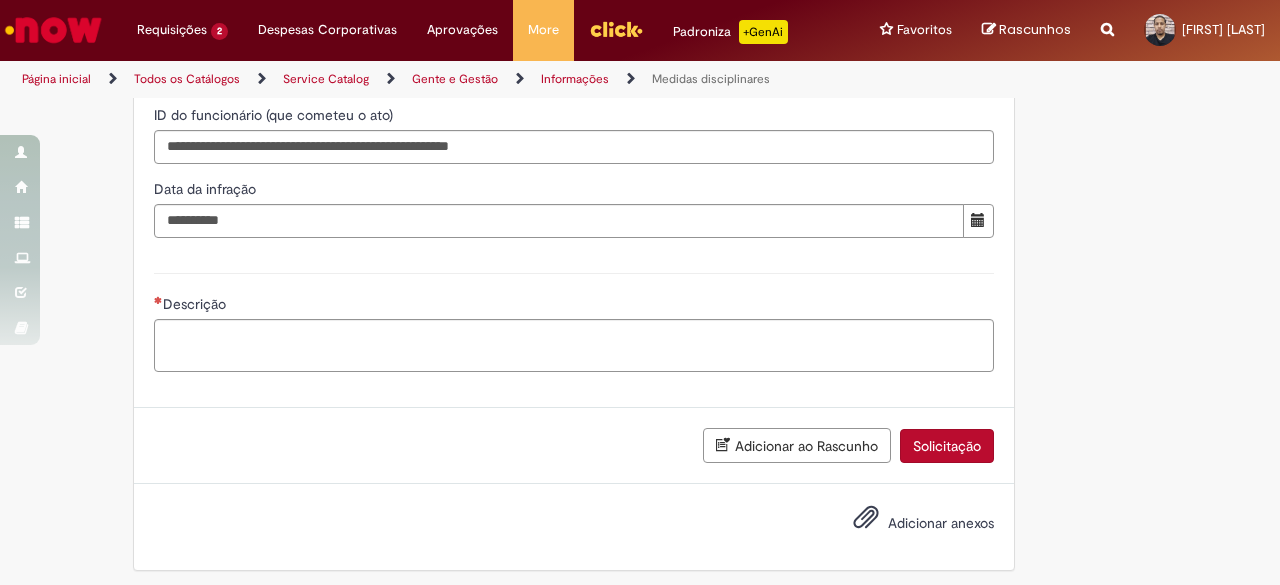 scroll, scrollTop: 781, scrollLeft: 0, axis: vertical 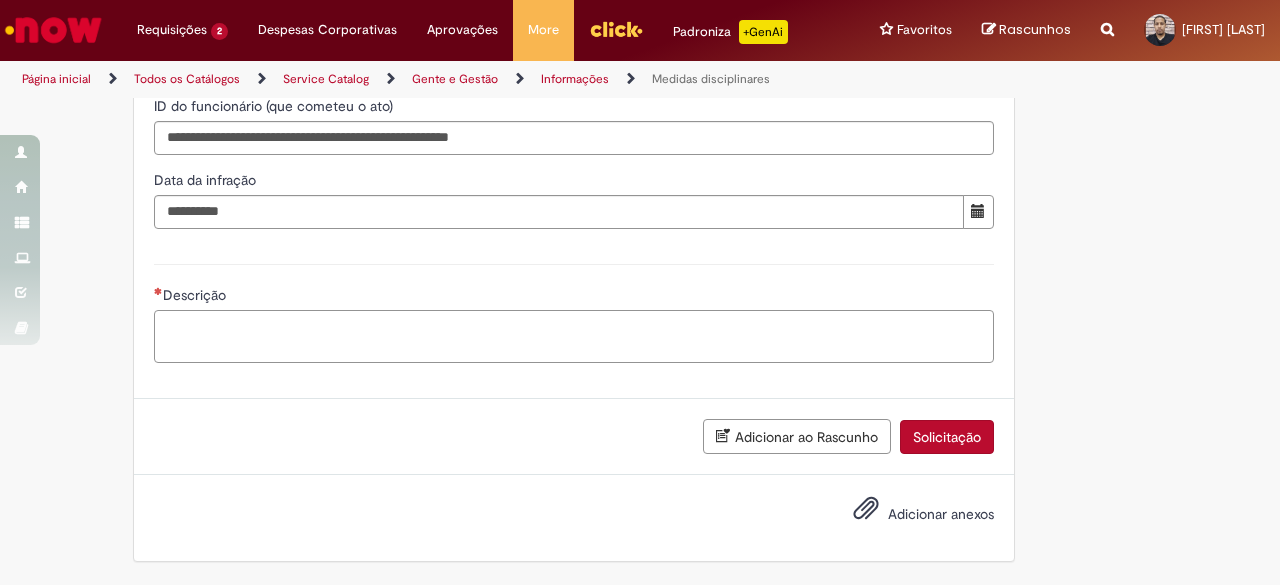 click on "Descrição" at bounding box center [574, 336] 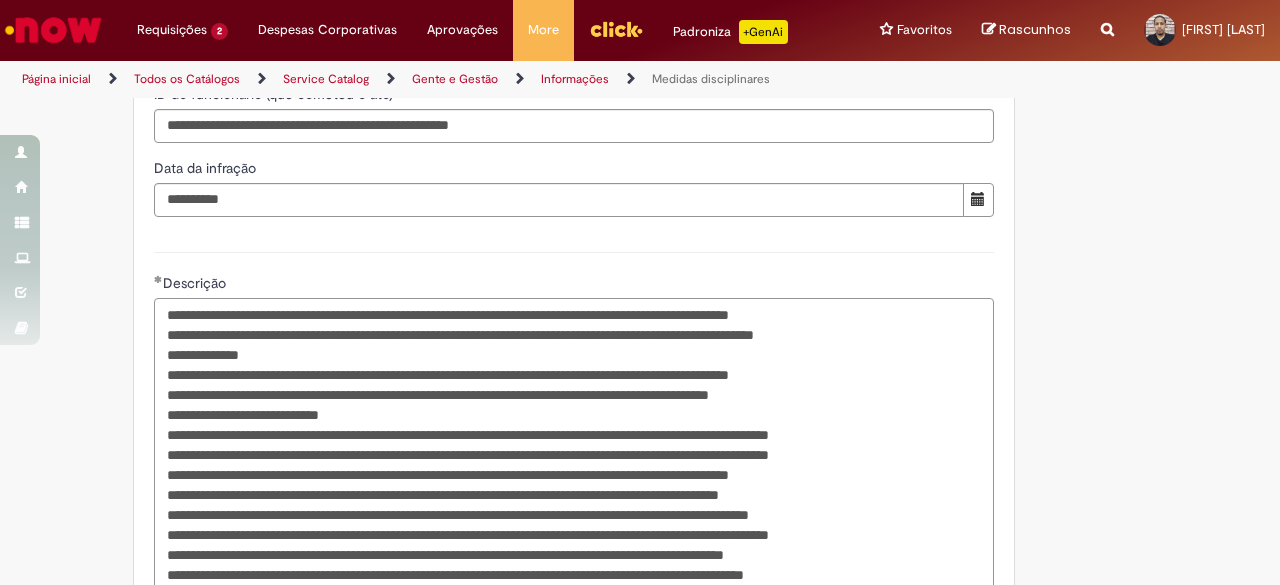 scroll, scrollTop: 1074, scrollLeft: 0, axis: vertical 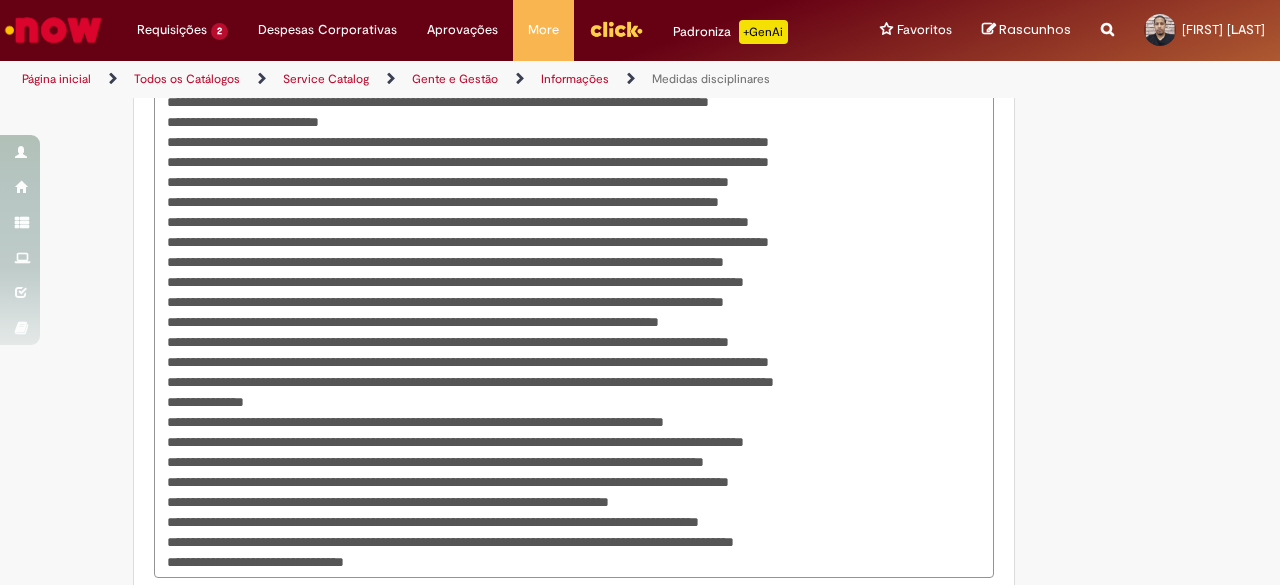 click on "Descrição" at bounding box center [574, 291] 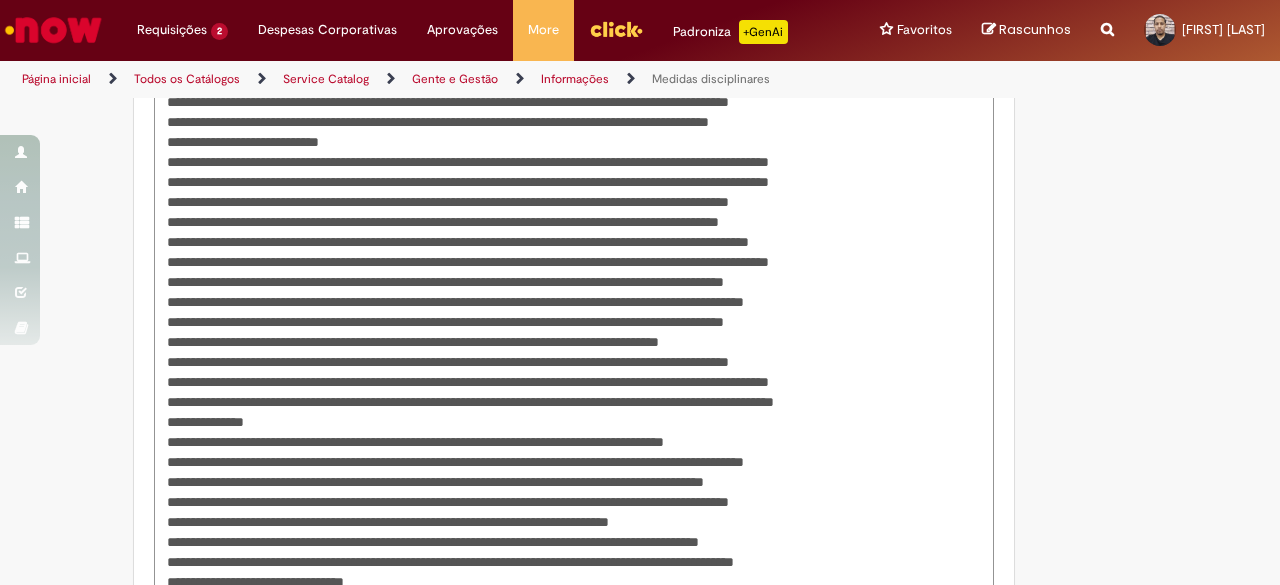 scroll, scrollTop: 1074, scrollLeft: 0, axis: vertical 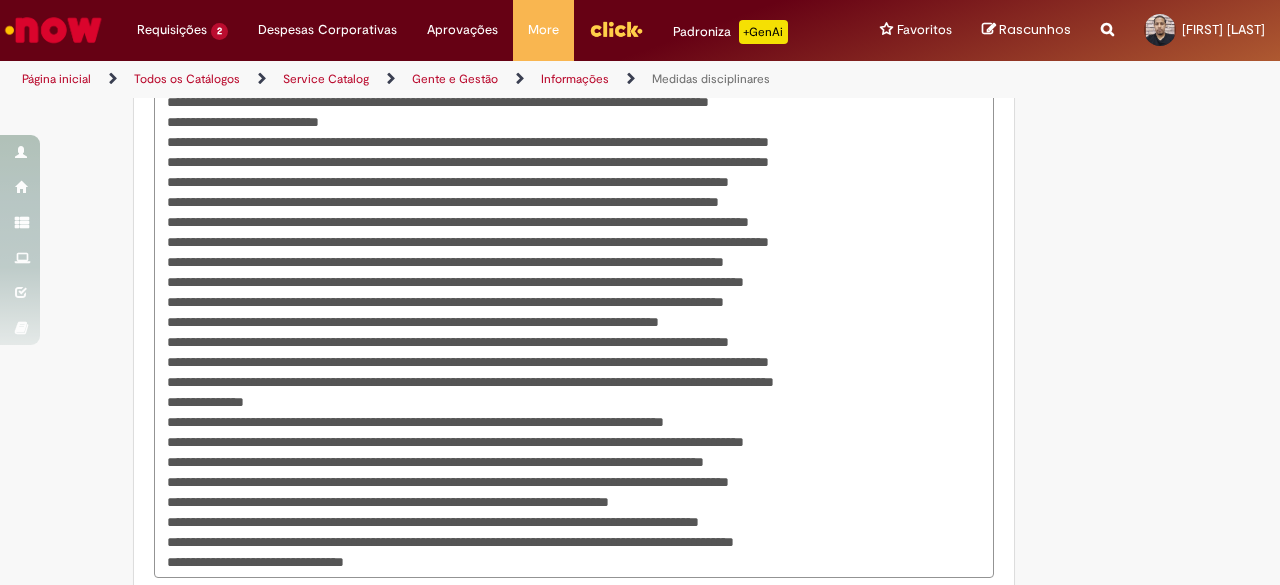 type on "**********" 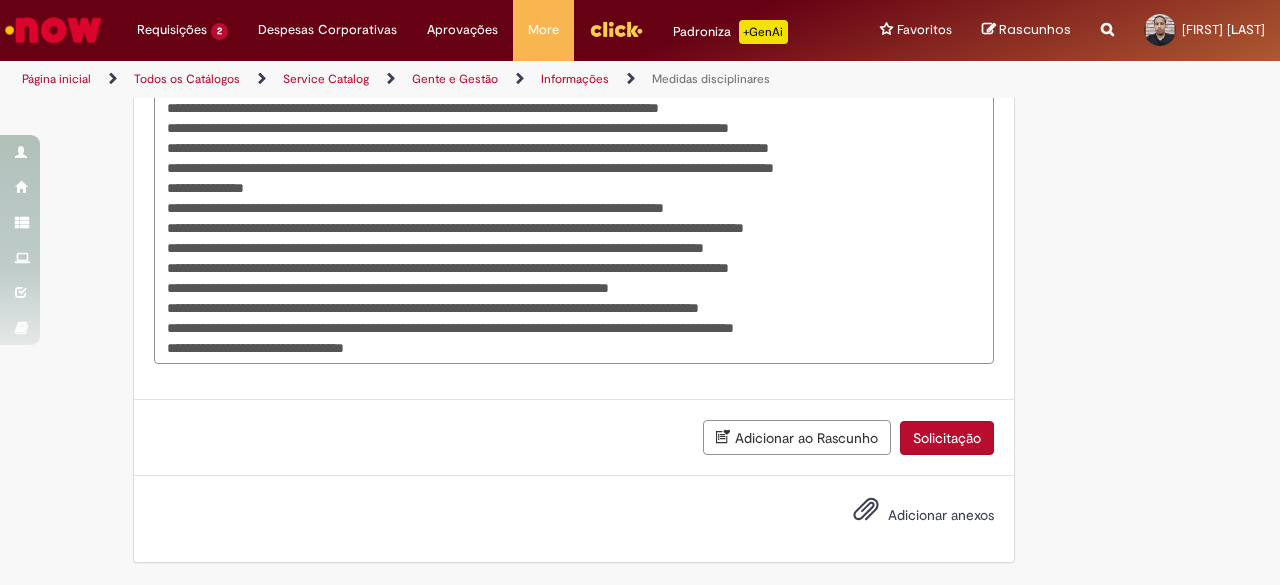 scroll, scrollTop: 1301, scrollLeft: 0, axis: vertical 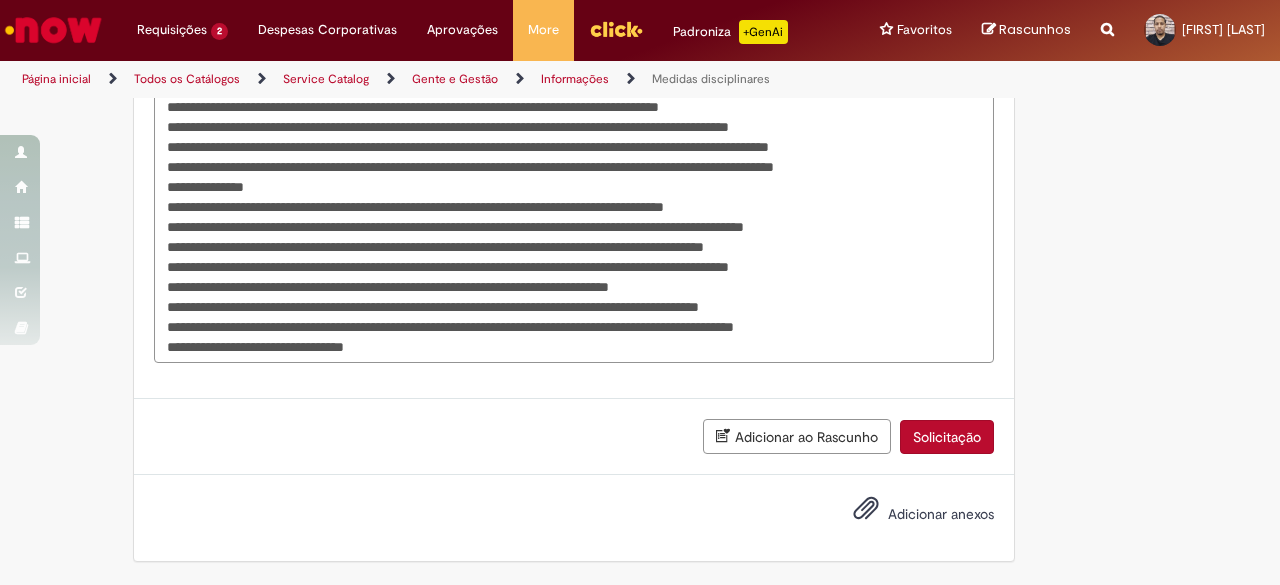 click on "Adicionar anexos" at bounding box center [941, 514] 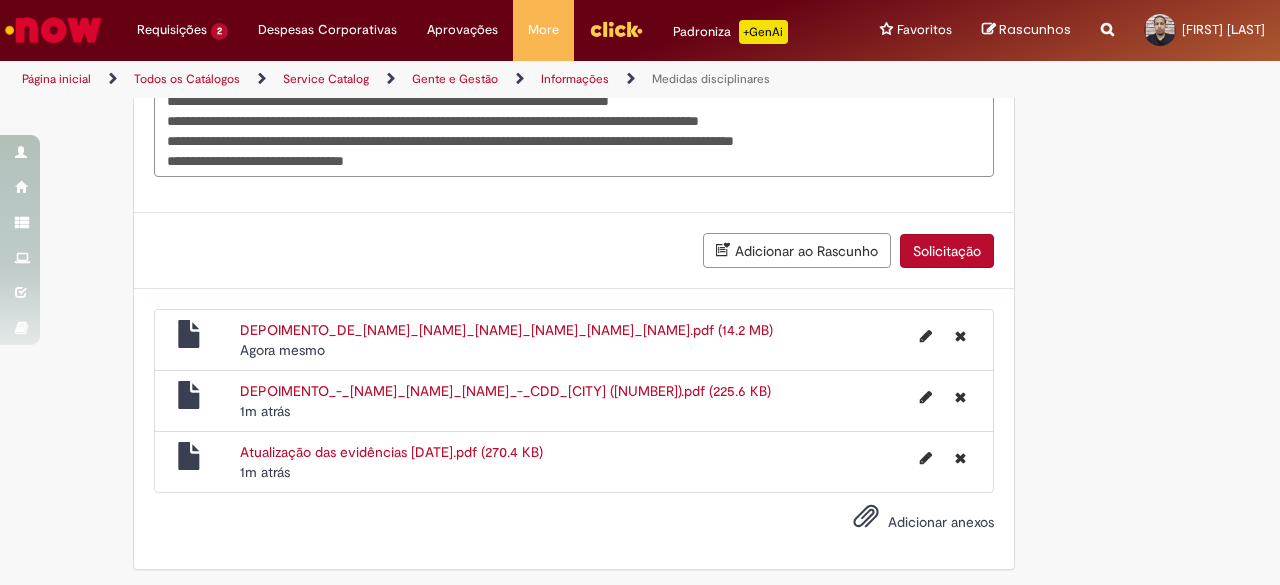 scroll, scrollTop: 1493, scrollLeft: 0, axis: vertical 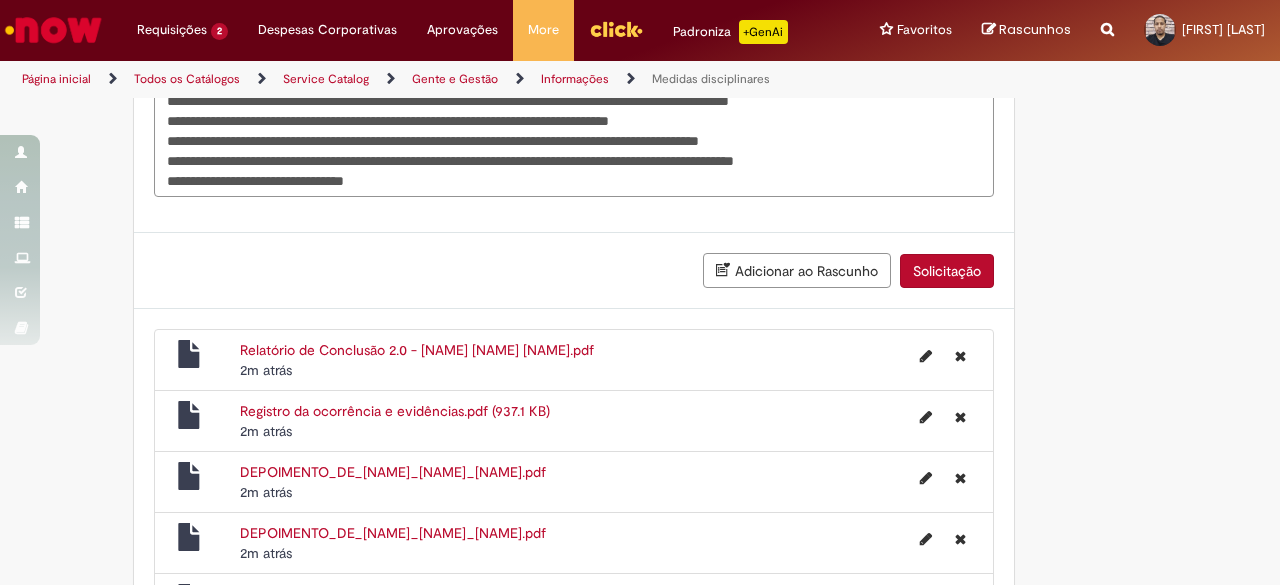 click on "Solicitação" at bounding box center [947, 271] 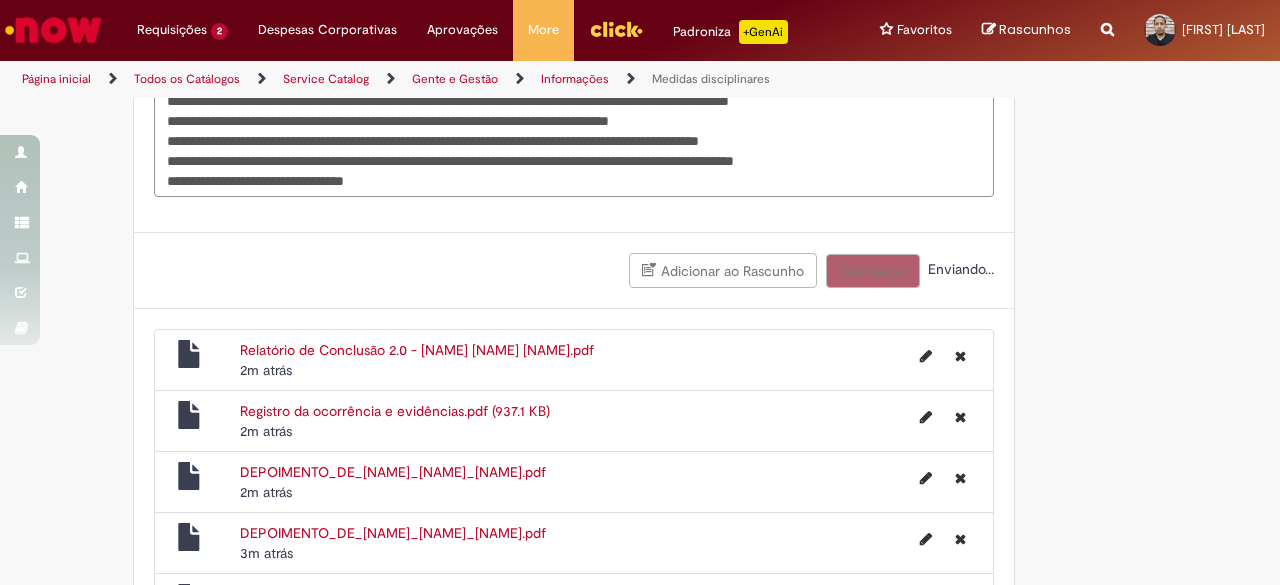 scroll, scrollTop: 1256, scrollLeft: 0, axis: vertical 